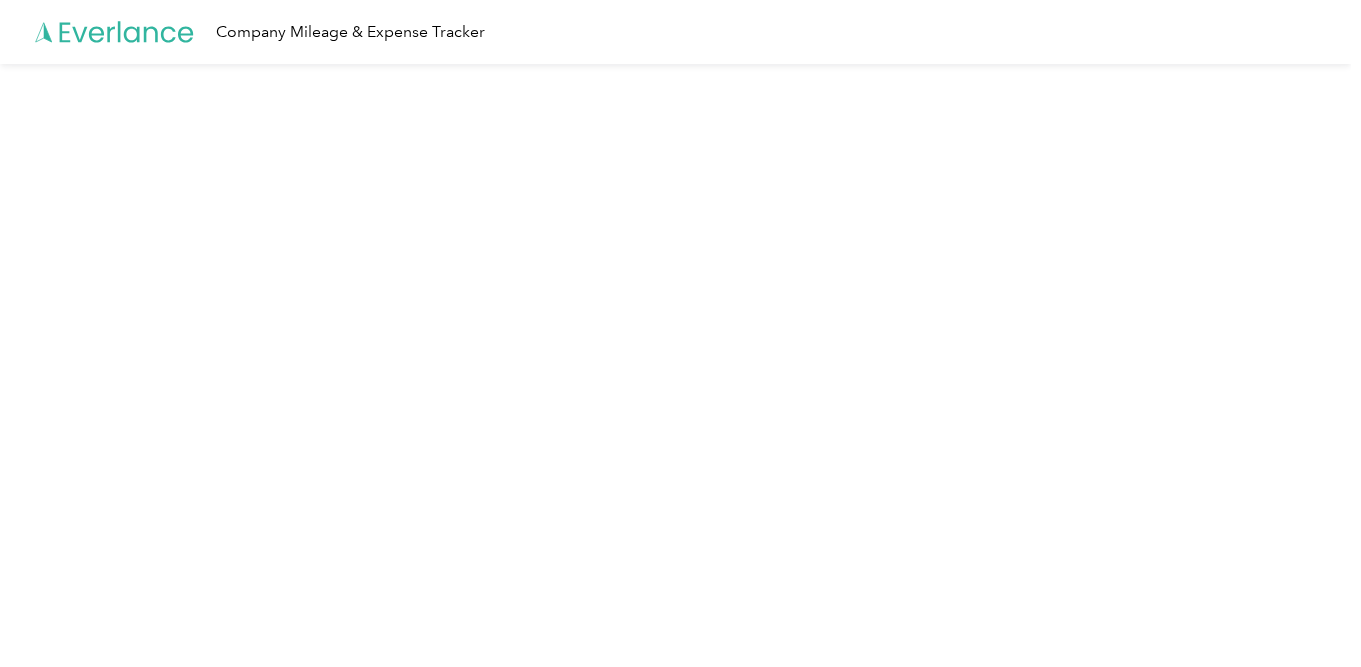 scroll, scrollTop: 0, scrollLeft: 0, axis: both 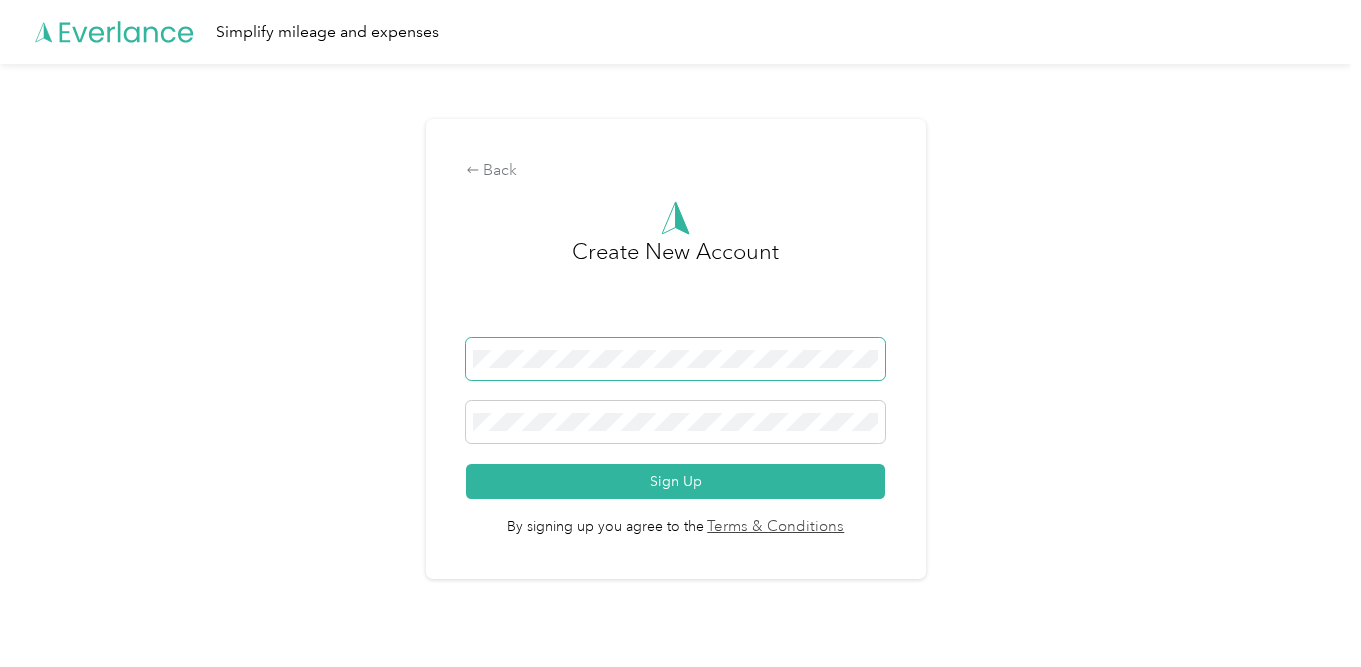 click at bounding box center (676, 359) 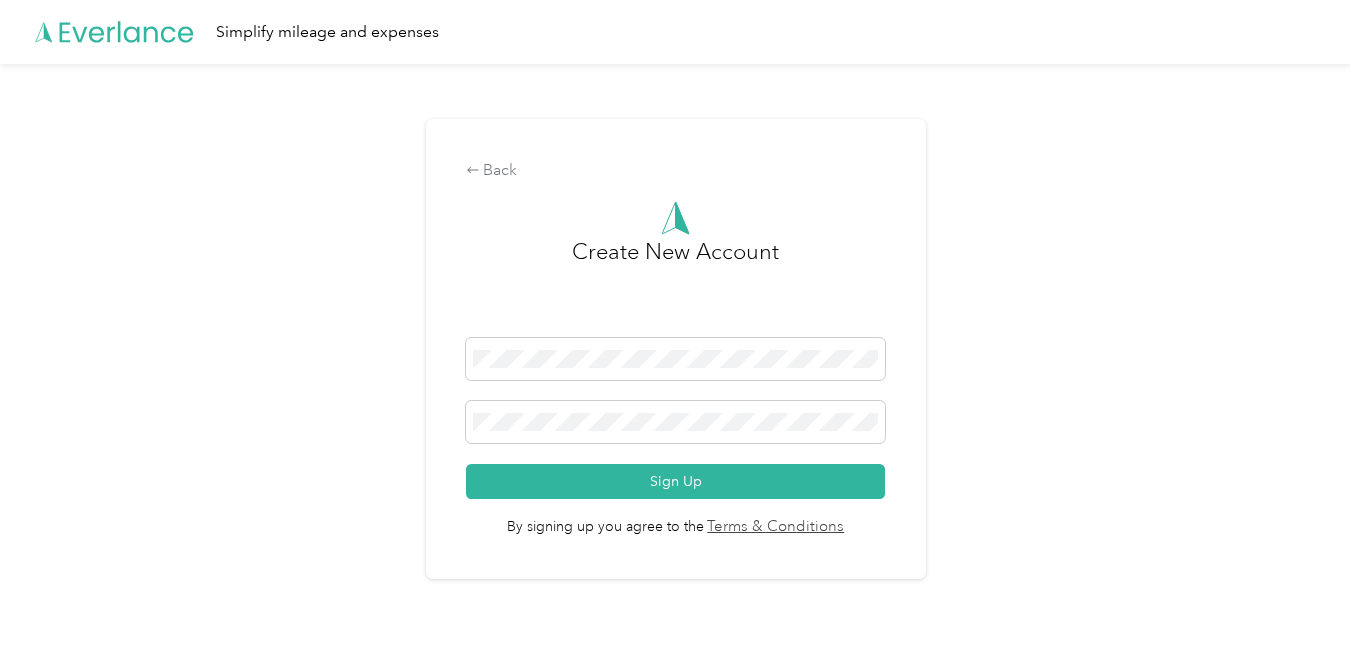 drag, startPoint x: 1063, startPoint y: 327, endPoint x: 1093, endPoint y: 283, distance: 53.25411 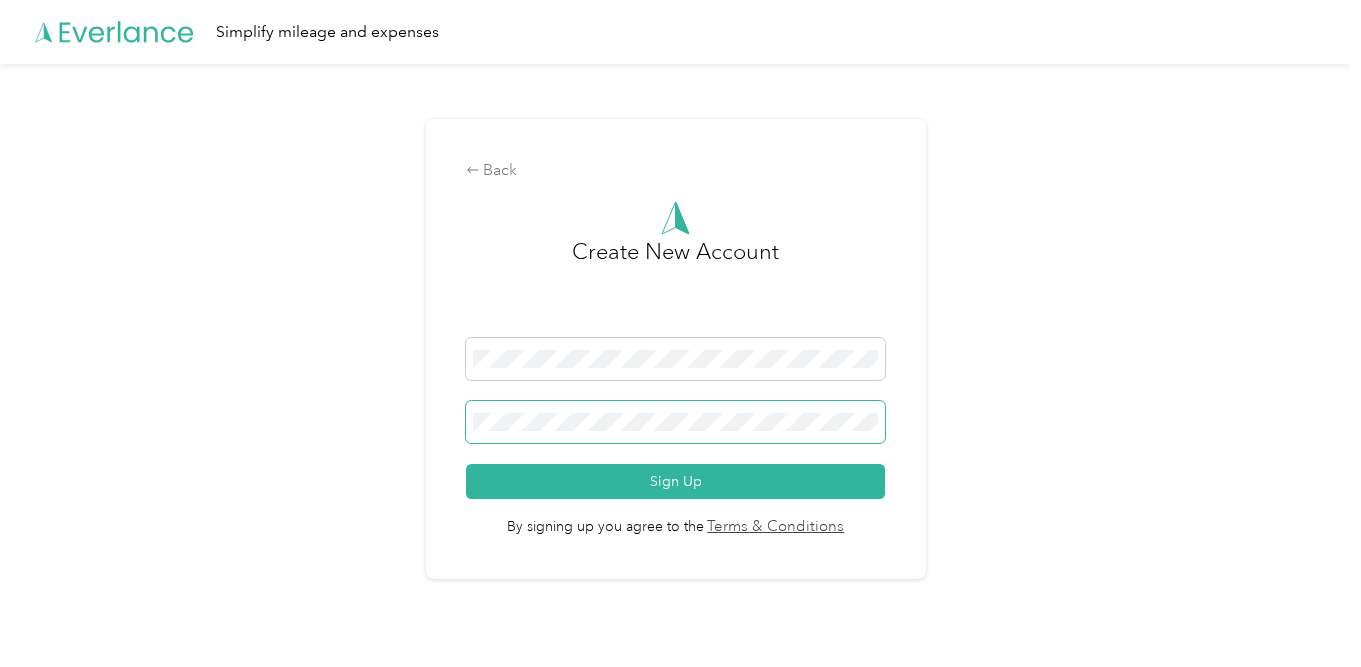 click on "Back Create New Account Sign Up By signing up you agree to the Terms & Conditions" at bounding box center [676, 348] 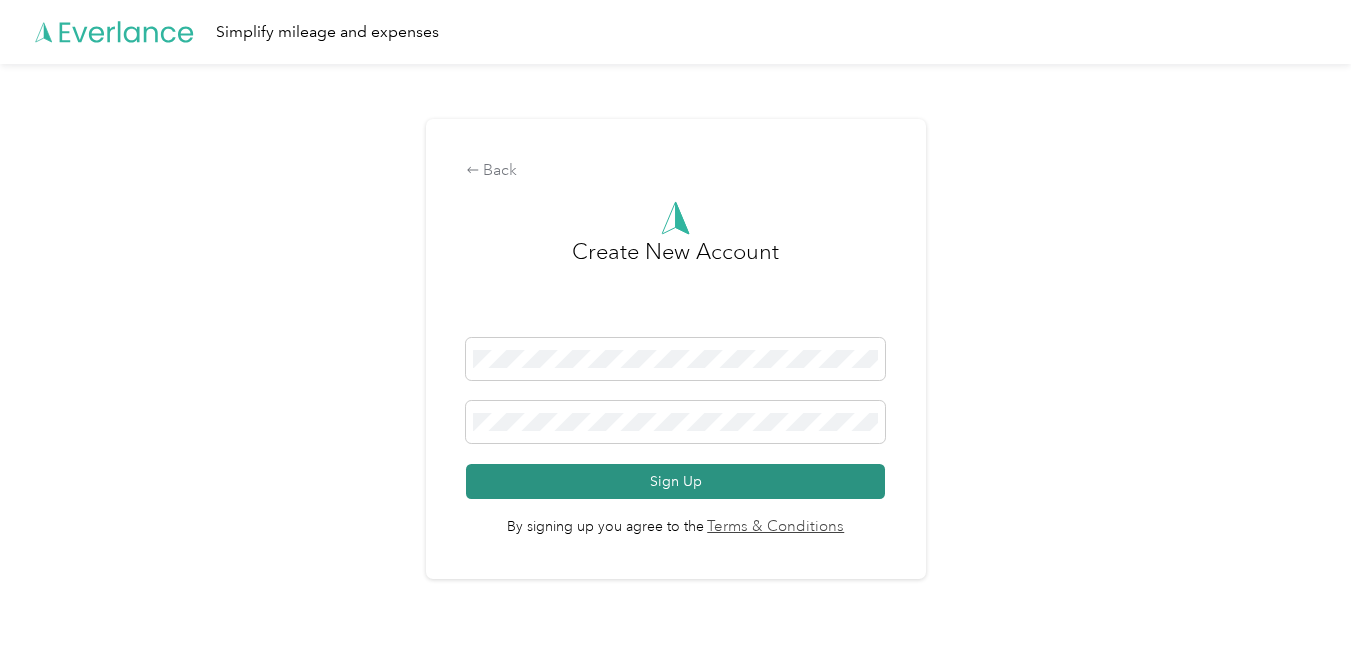 click on "Sign Up" at bounding box center [676, 481] 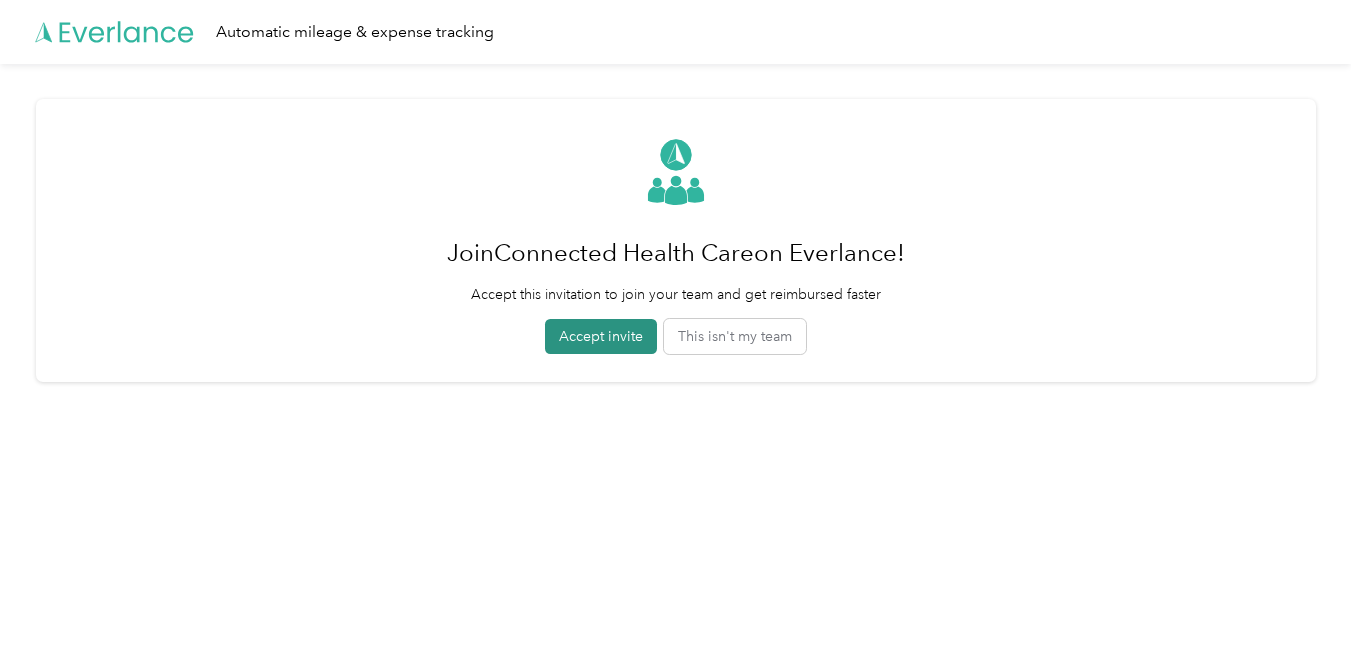 click on "Accept invite" at bounding box center [601, 336] 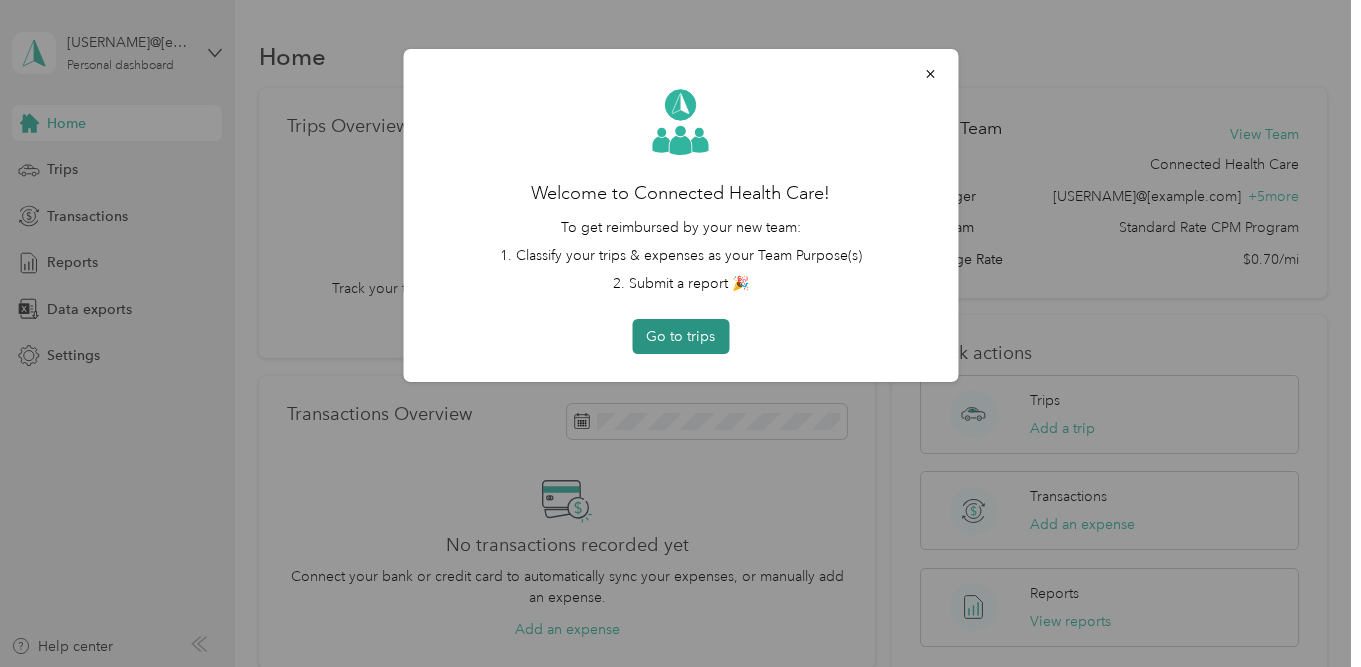 click on "Go to trips" at bounding box center (680, 336) 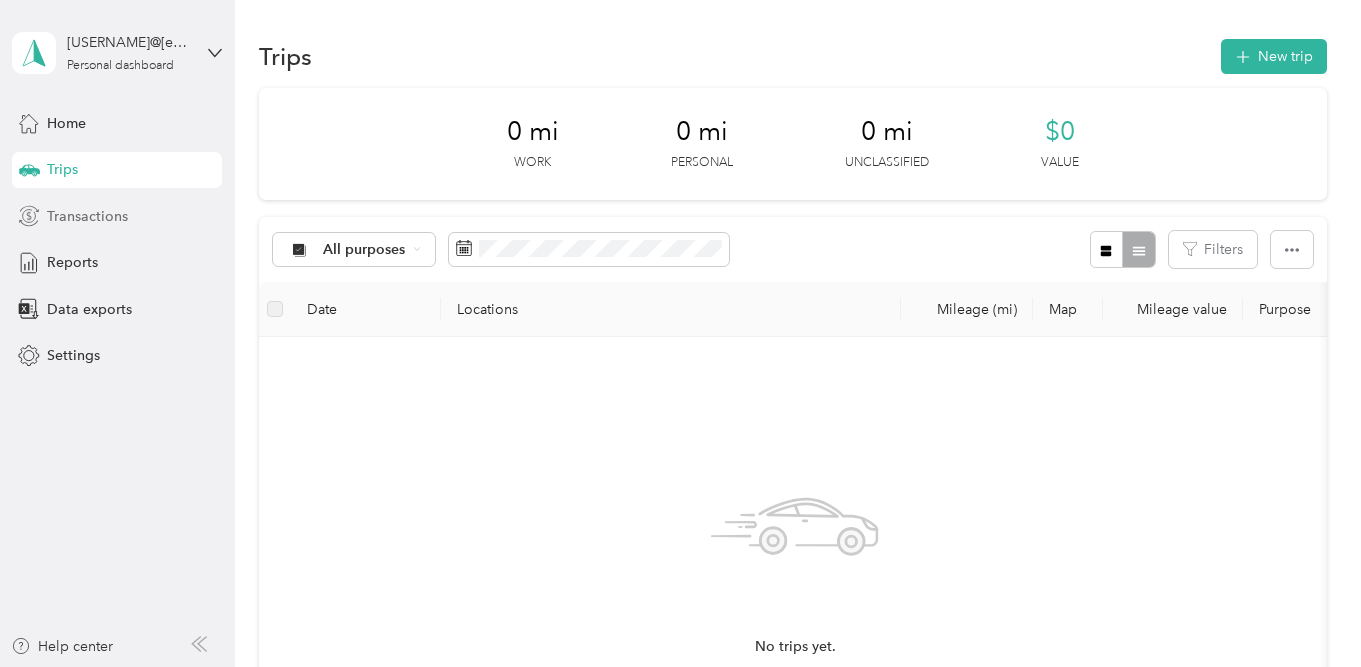 click on "Transactions" at bounding box center [87, 216] 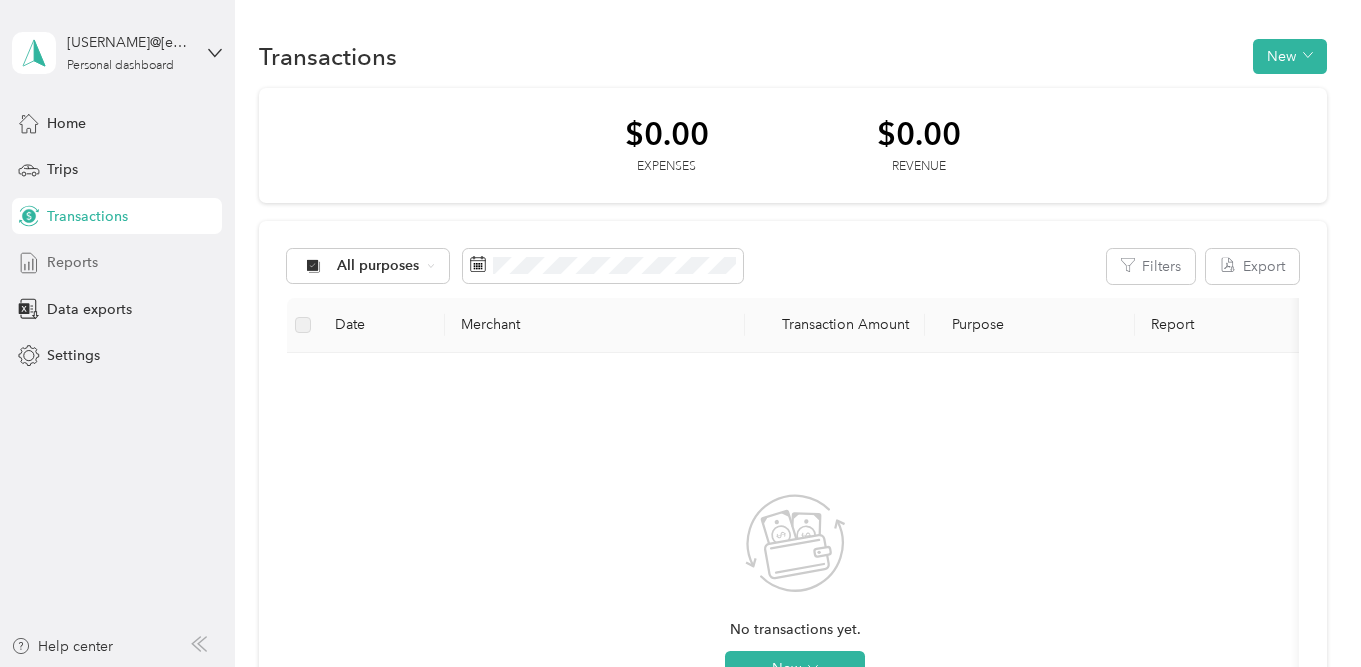 click on "Reports" at bounding box center [72, 262] 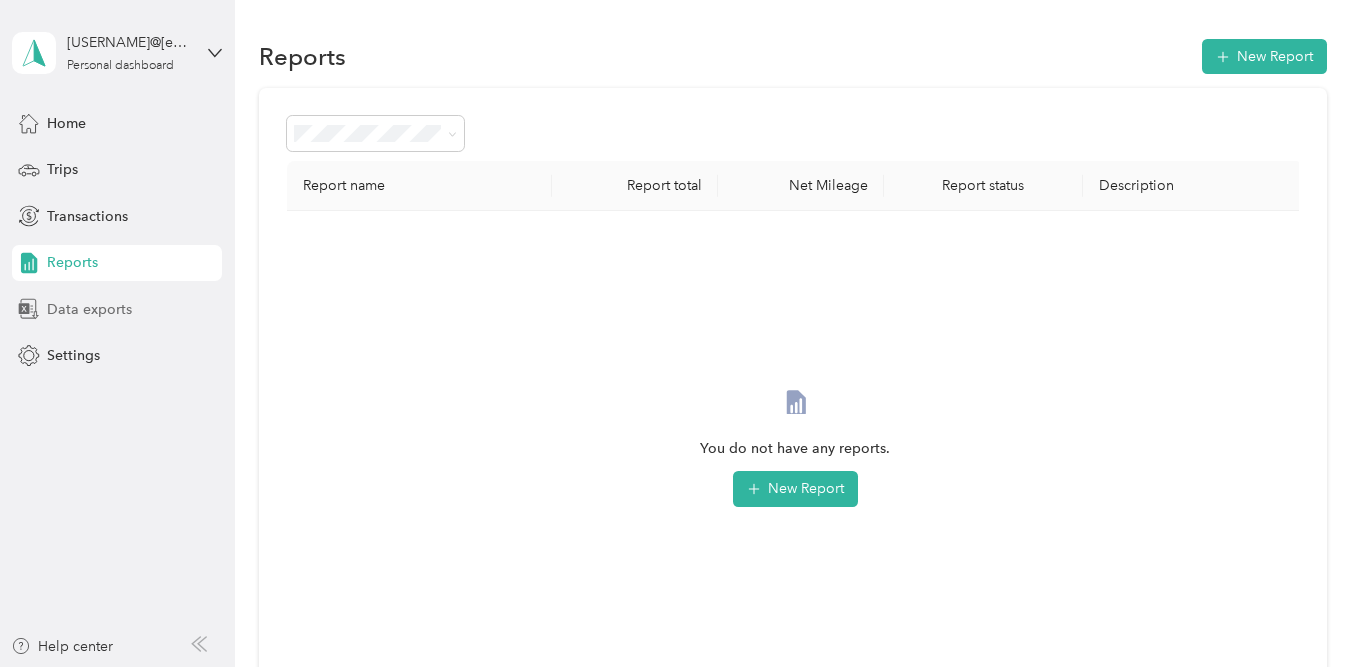 click on "Data exports" at bounding box center [89, 309] 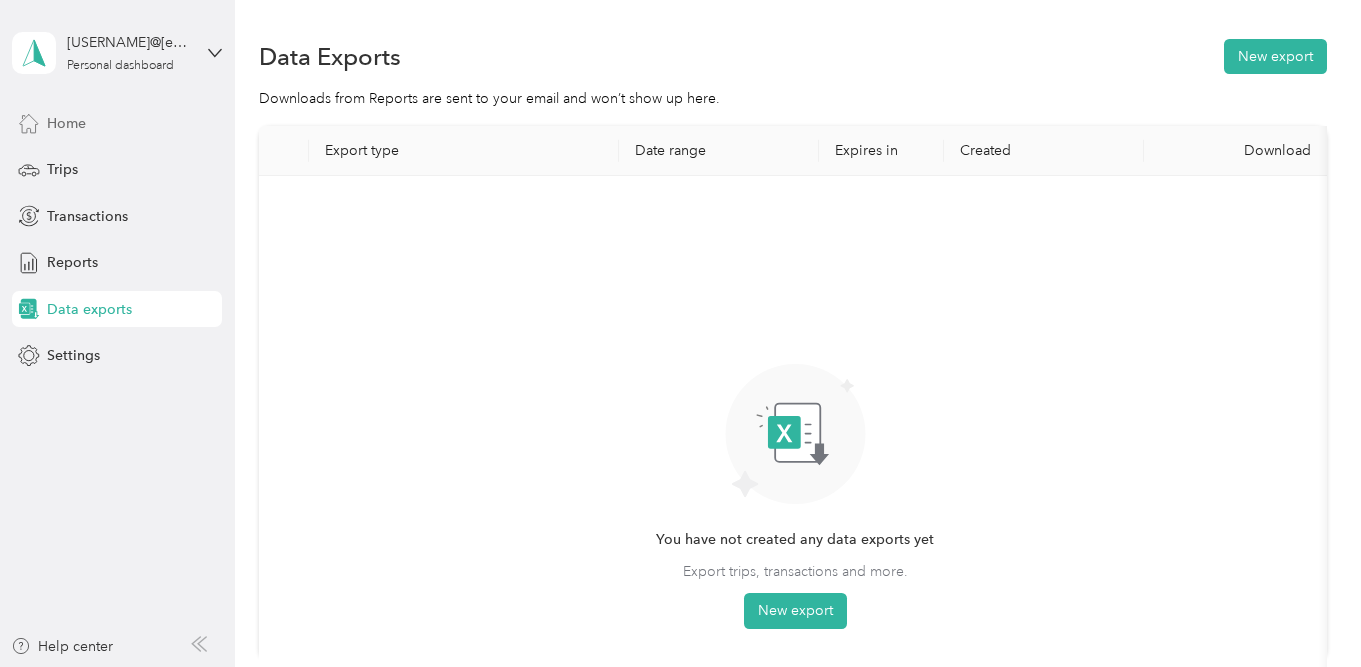 click on "Home" at bounding box center (66, 123) 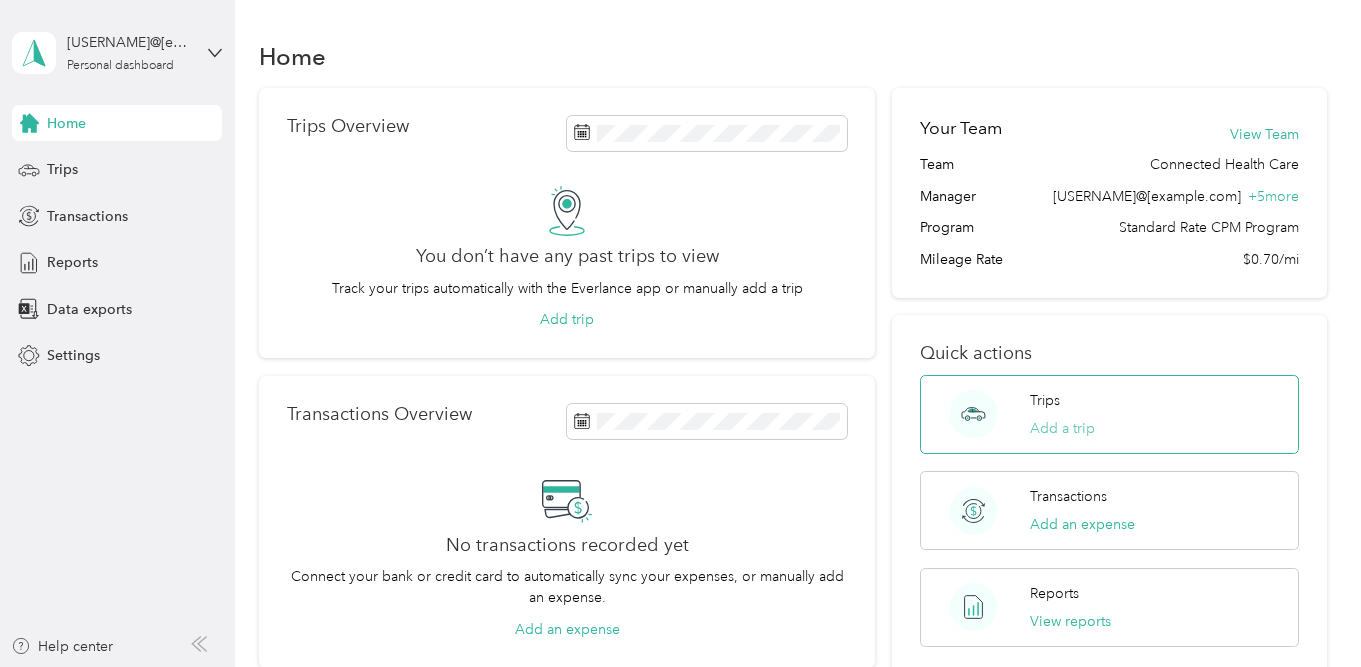 click on "Add a trip" at bounding box center [1062, 428] 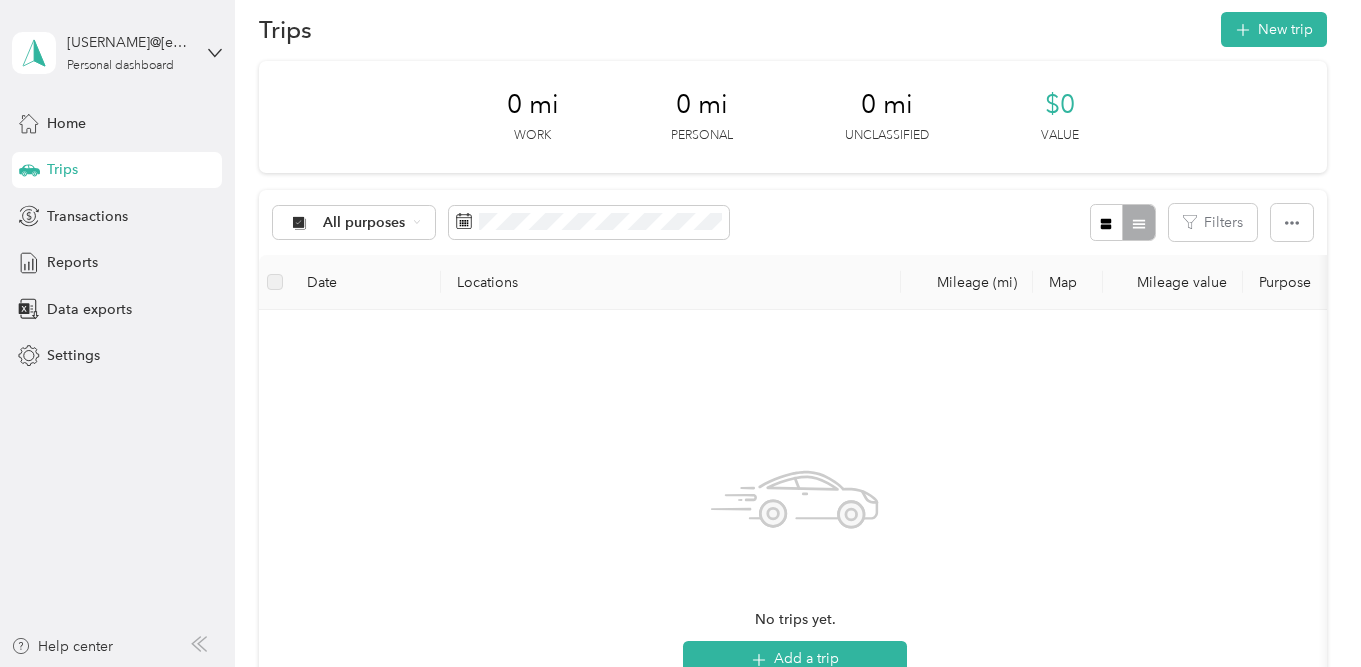 scroll, scrollTop: 33, scrollLeft: 0, axis: vertical 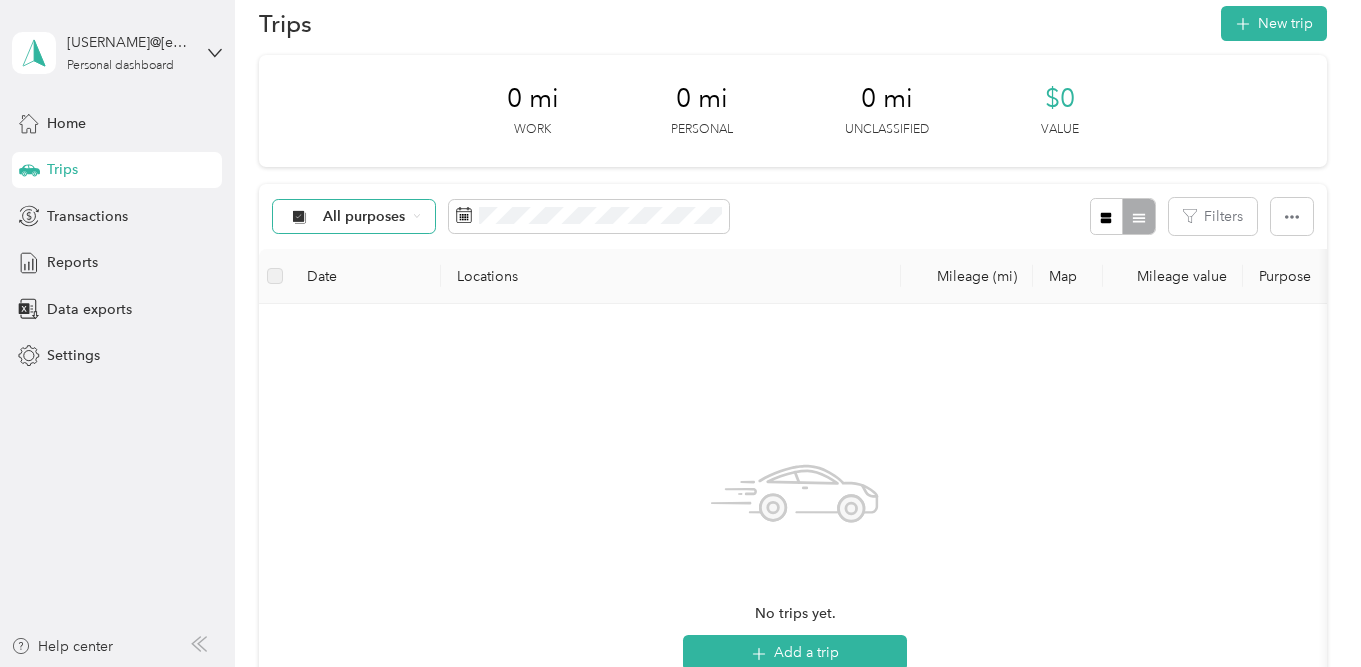 click on "All purposes" at bounding box center [354, 217] 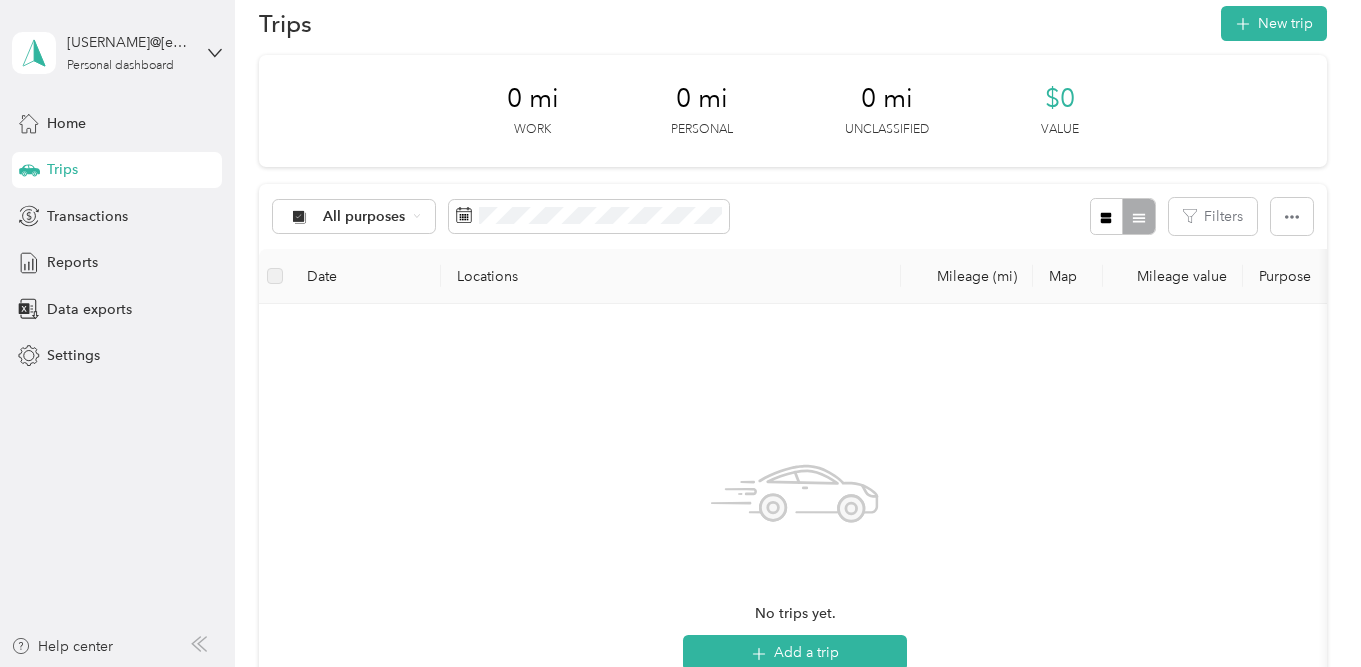 click on "Connected Health Care" at bounding box center (400, 316) 